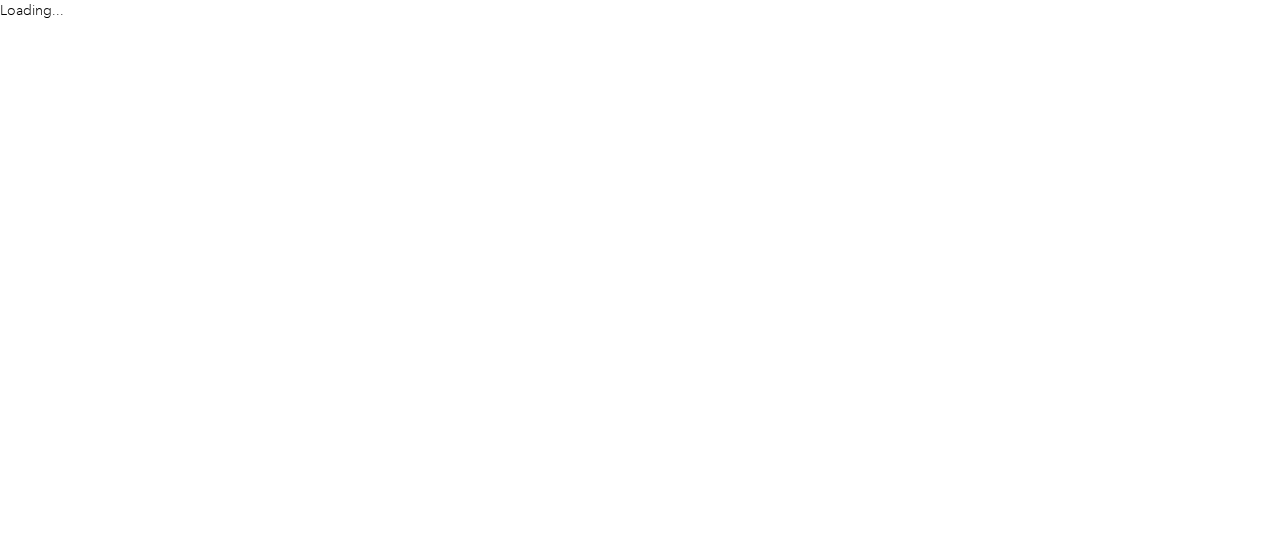 scroll, scrollTop: 0, scrollLeft: 0, axis: both 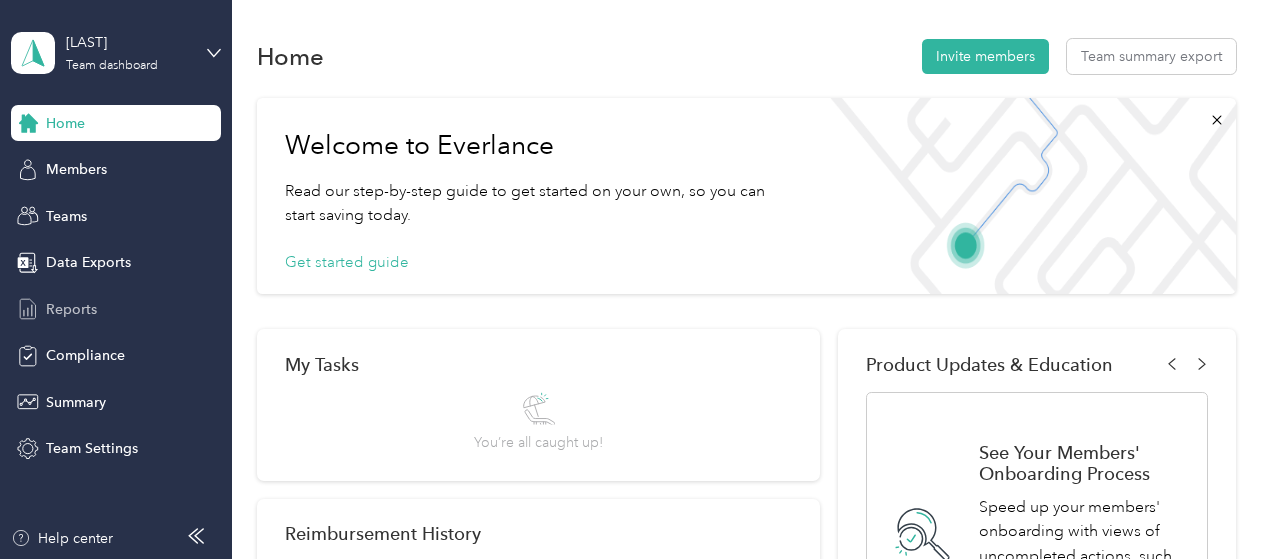 click on "Reports" at bounding box center [71, 309] 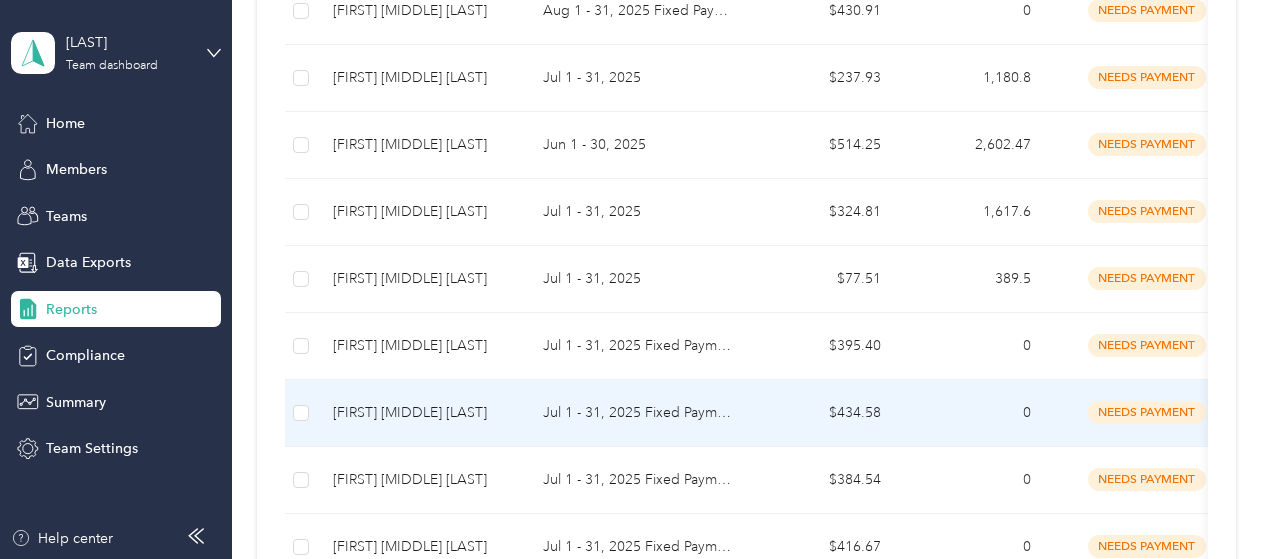 scroll, scrollTop: 0, scrollLeft: 0, axis: both 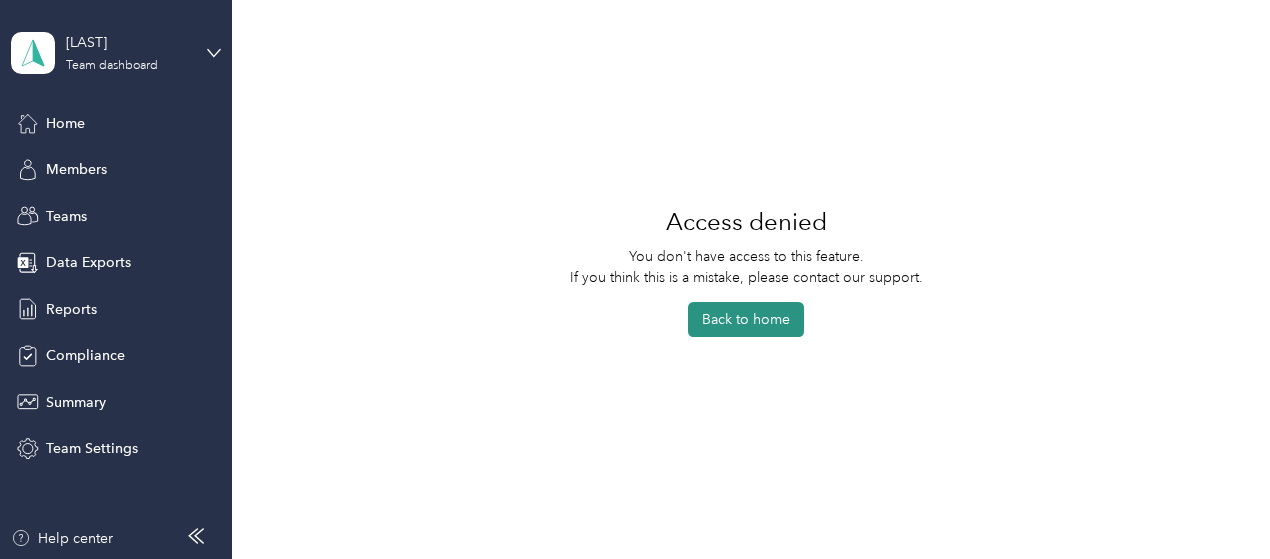 click on "Back to home" at bounding box center (746, 319) 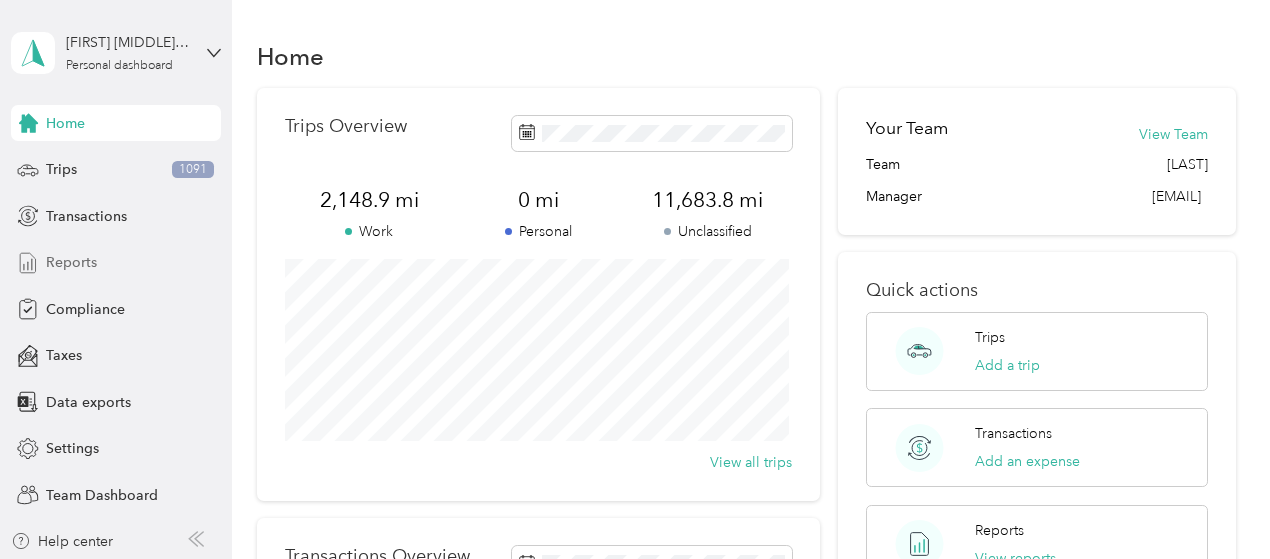 click on "Reports" at bounding box center [116, 263] 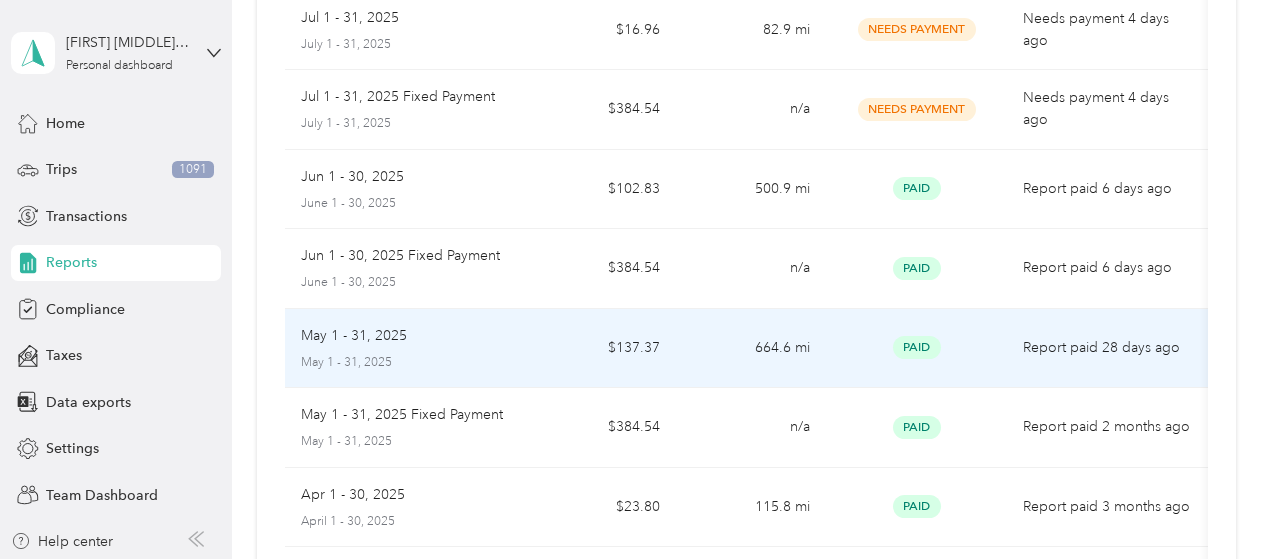 scroll, scrollTop: 0, scrollLeft: 0, axis: both 